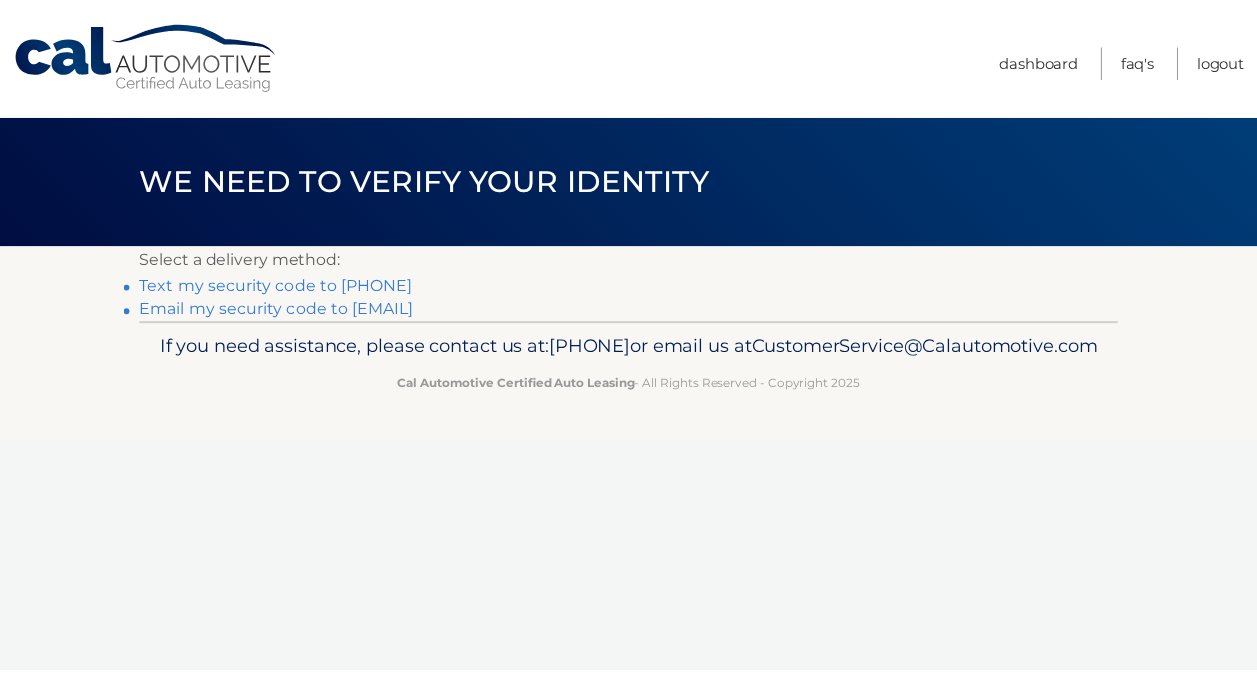 scroll, scrollTop: 0, scrollLeft: 0, axis: both 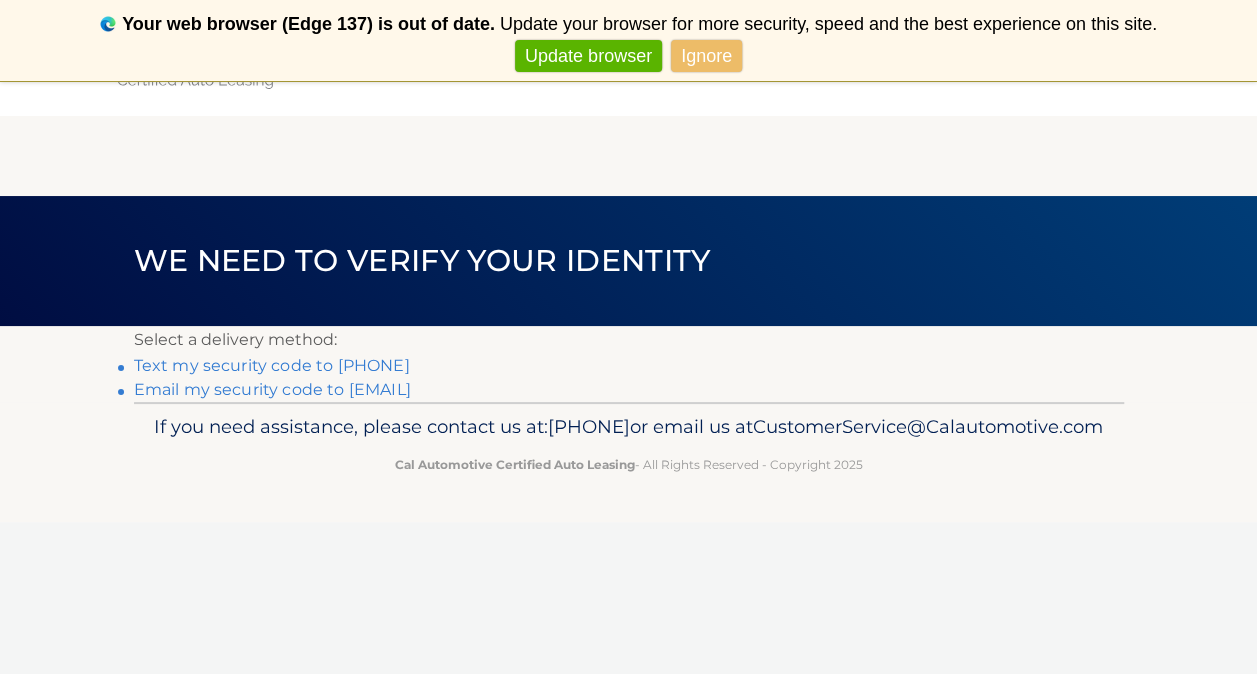 click on "Text my security code to xxx-xxx-4911" at bounding box center [272, 365] 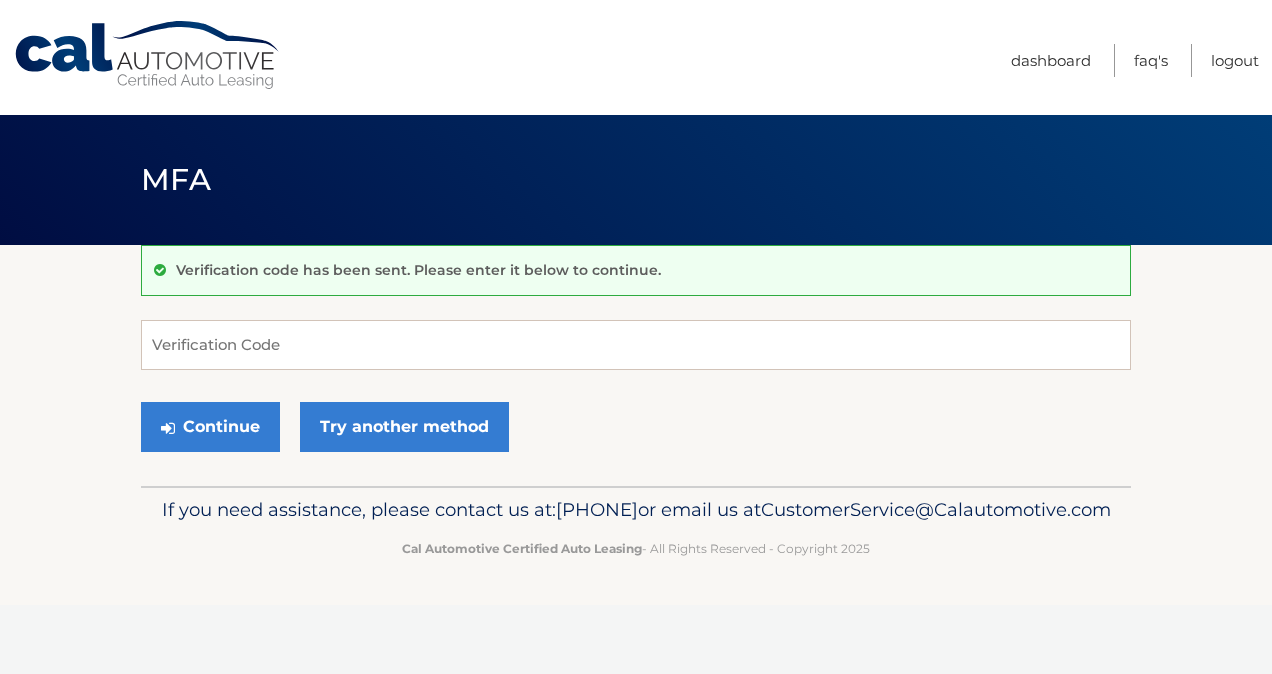 scroll, scrollTop: 0, scrollLeft: 0, axis: both 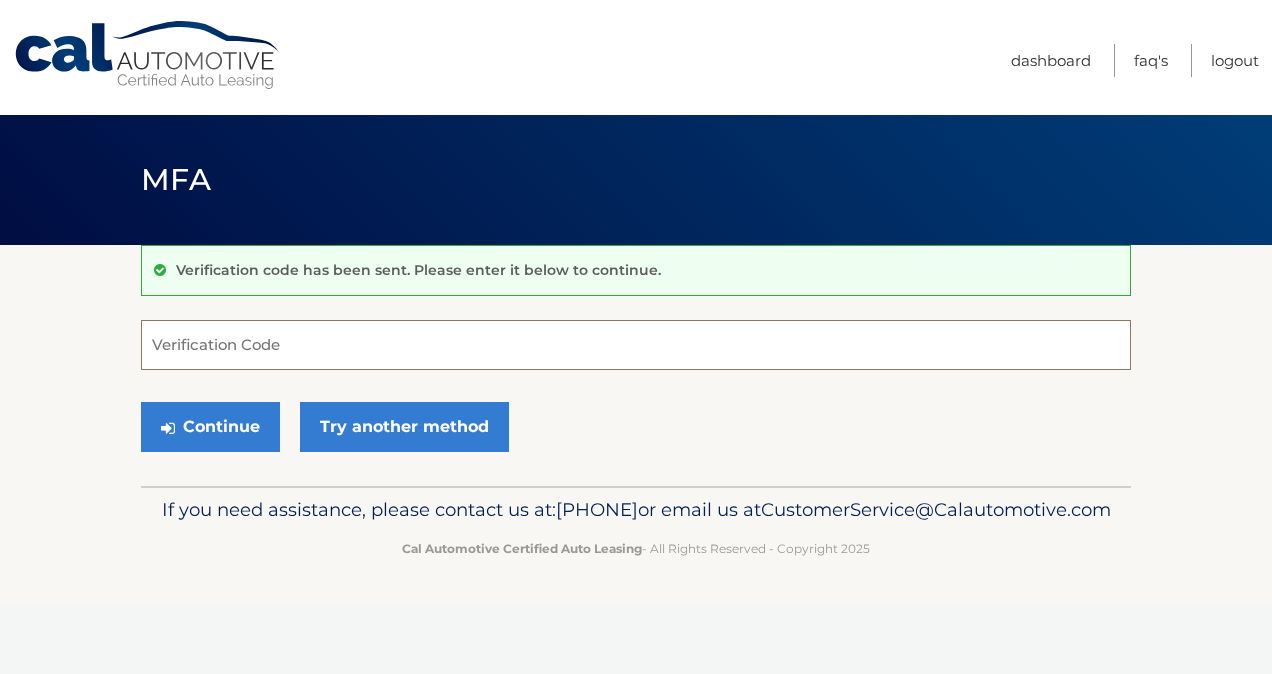 click on "Verification Code" at bounding box center [636, 345] 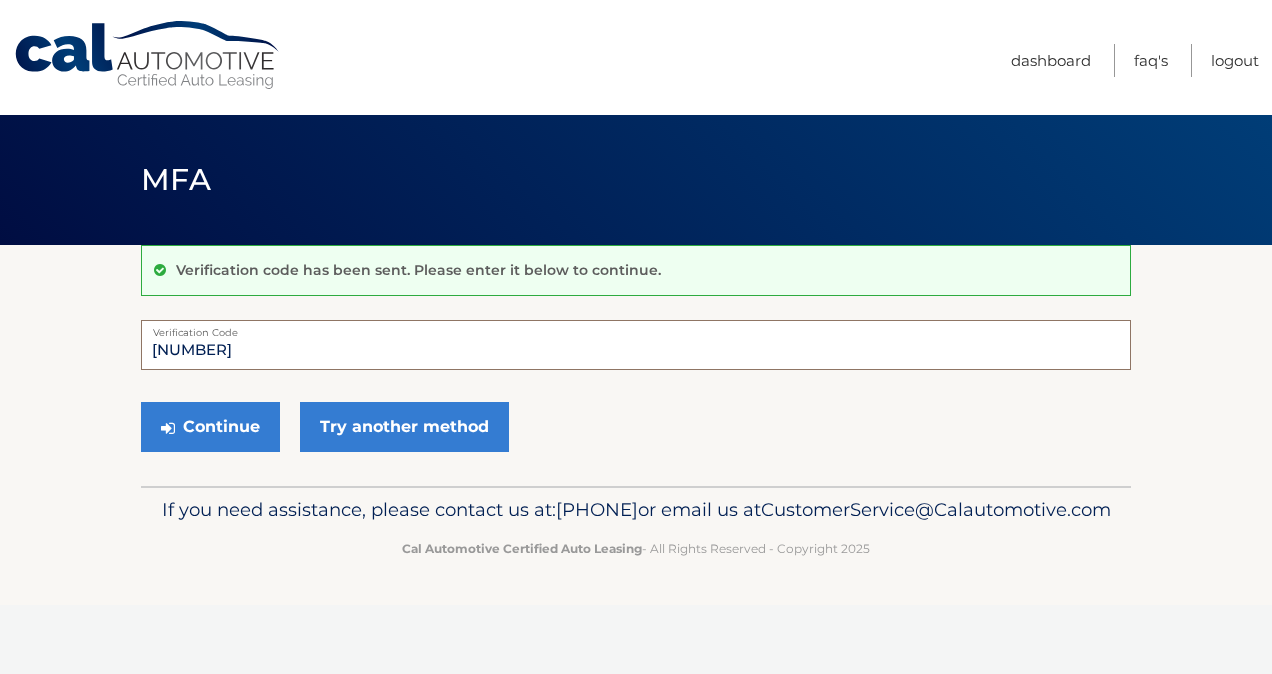 type on "834208" 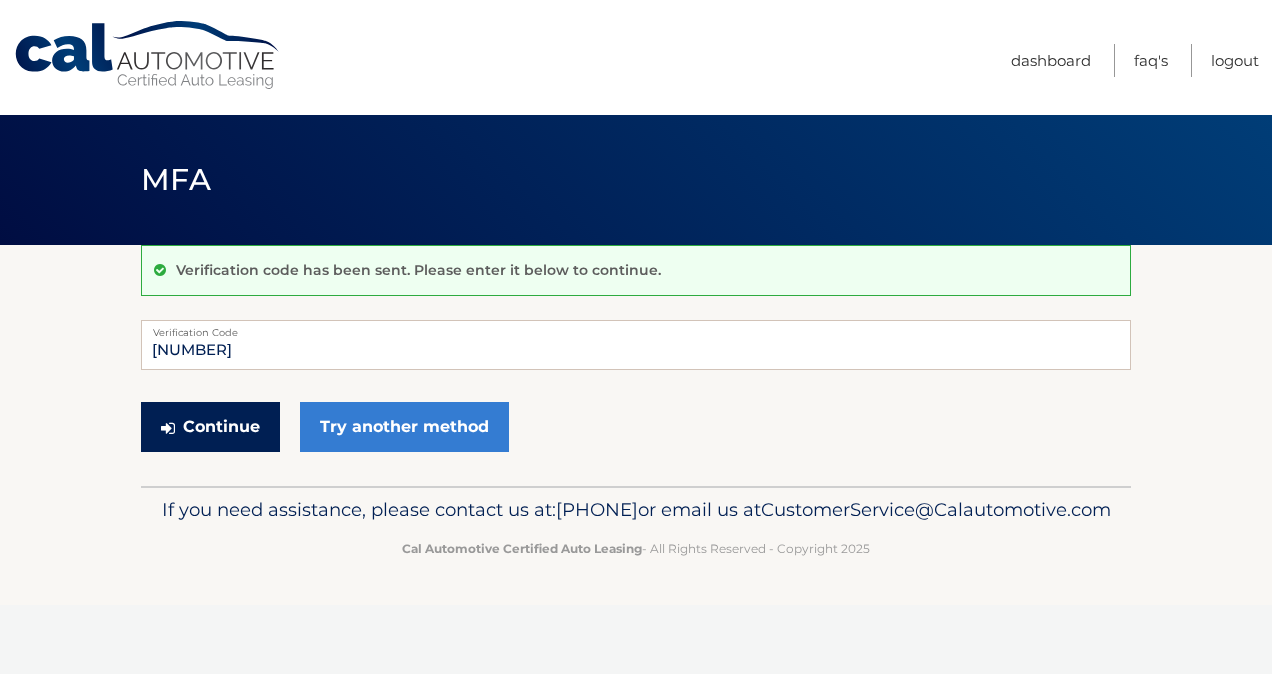 click on "Continue" at bounding box center (210, 427) 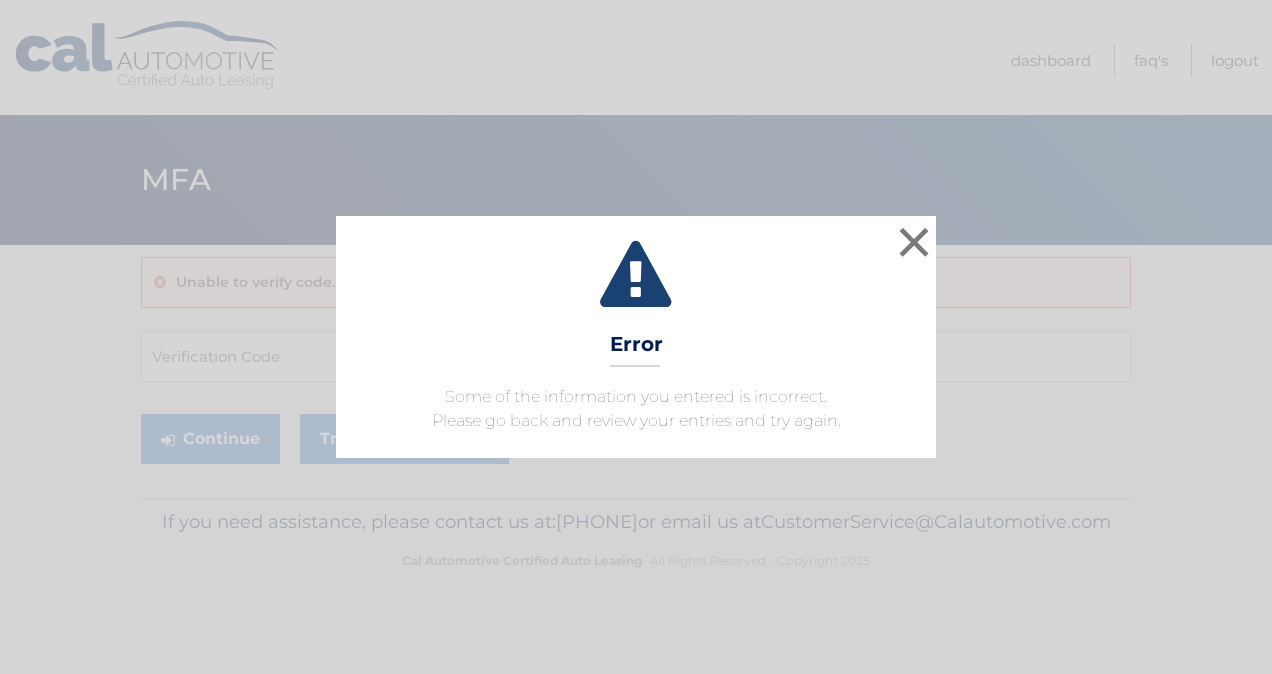 scroll, scrollTop: 0, scrollLeft: 0, axis: both 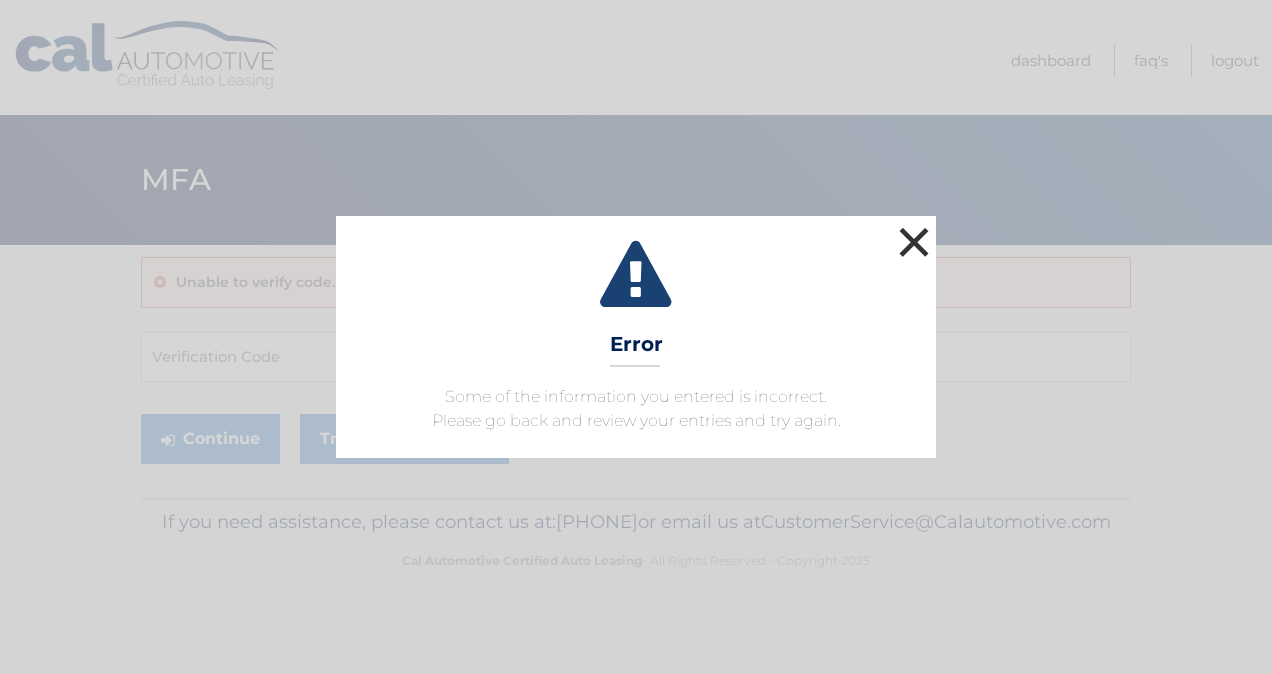 click on "×" at bounding box center [914, 242] 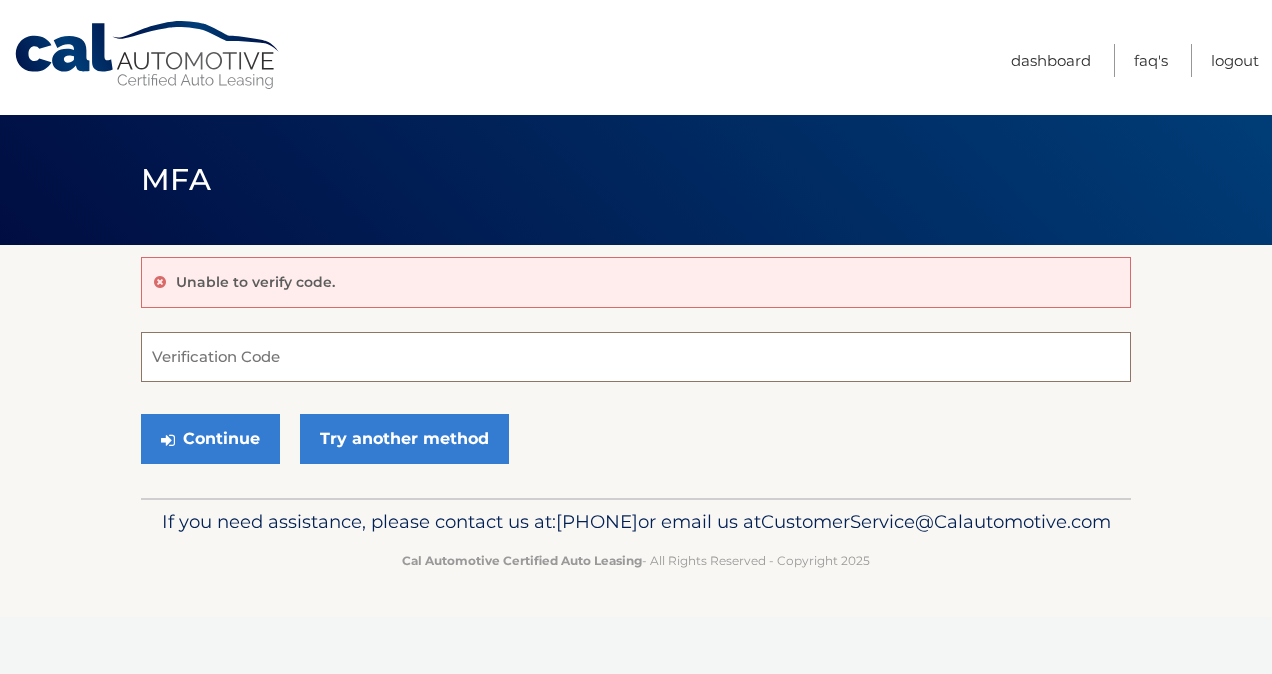 click on "Verification Code" at bounding box center (636, 357) 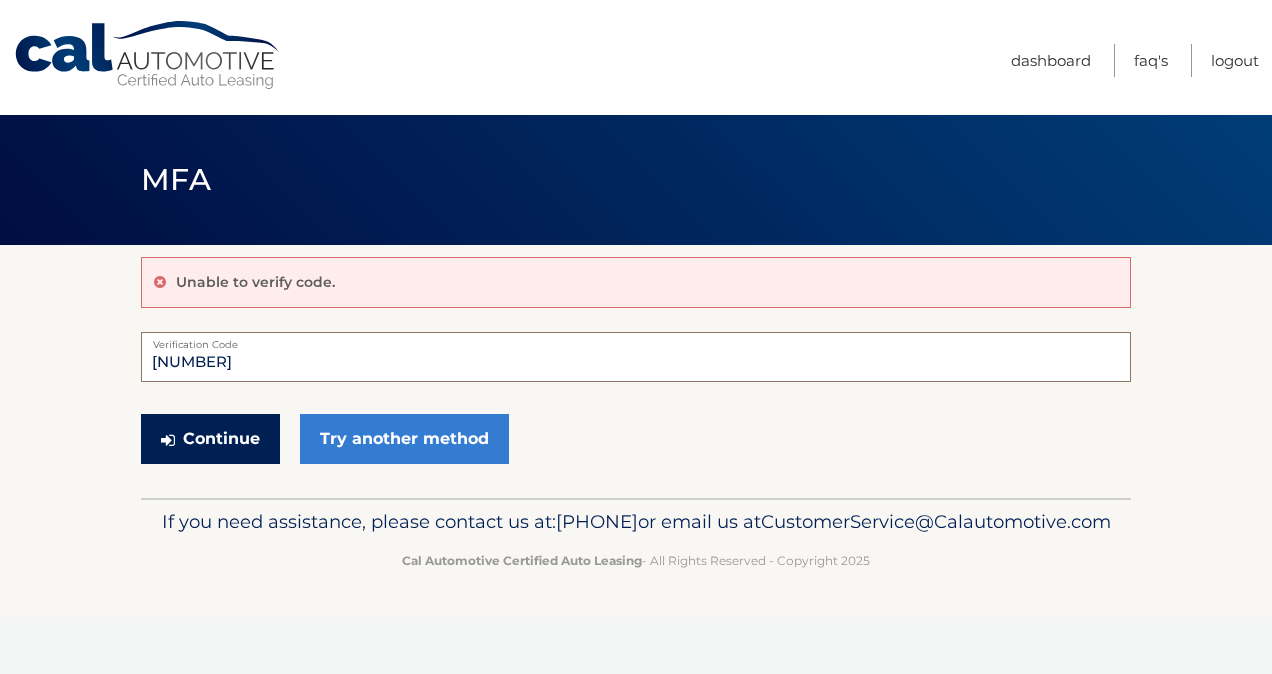 type on "834208" 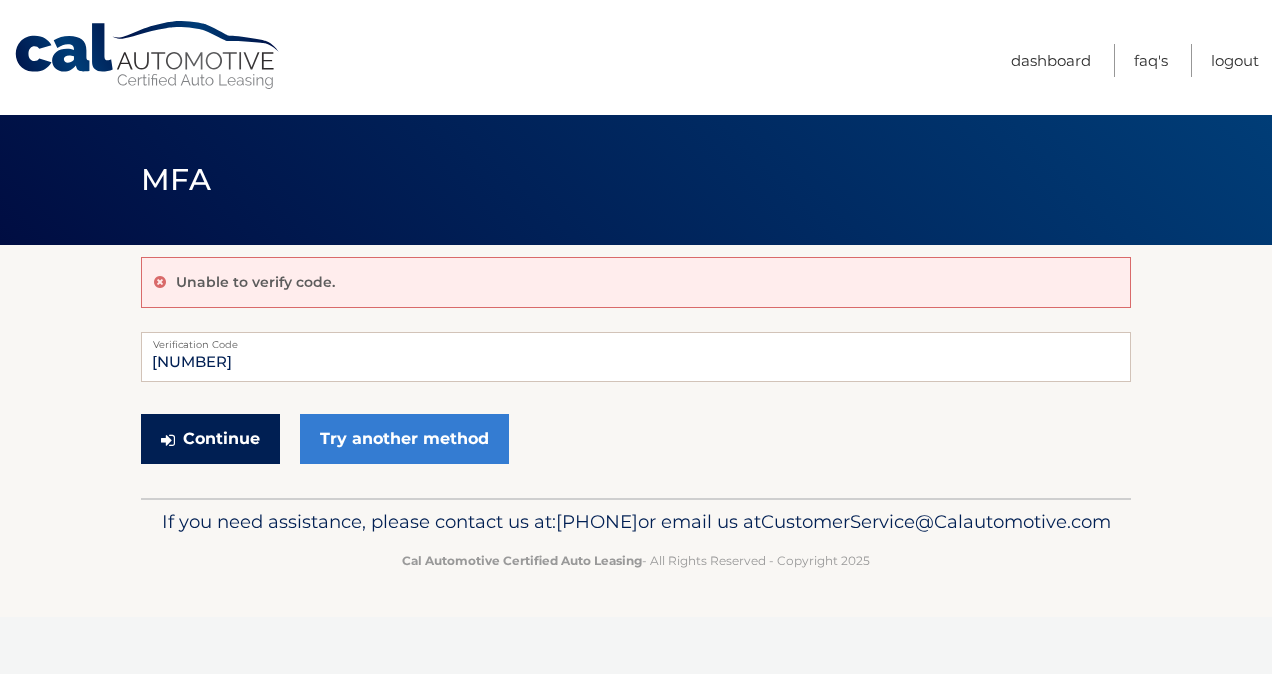 click on "Continue" at bounding box center [210, 439] 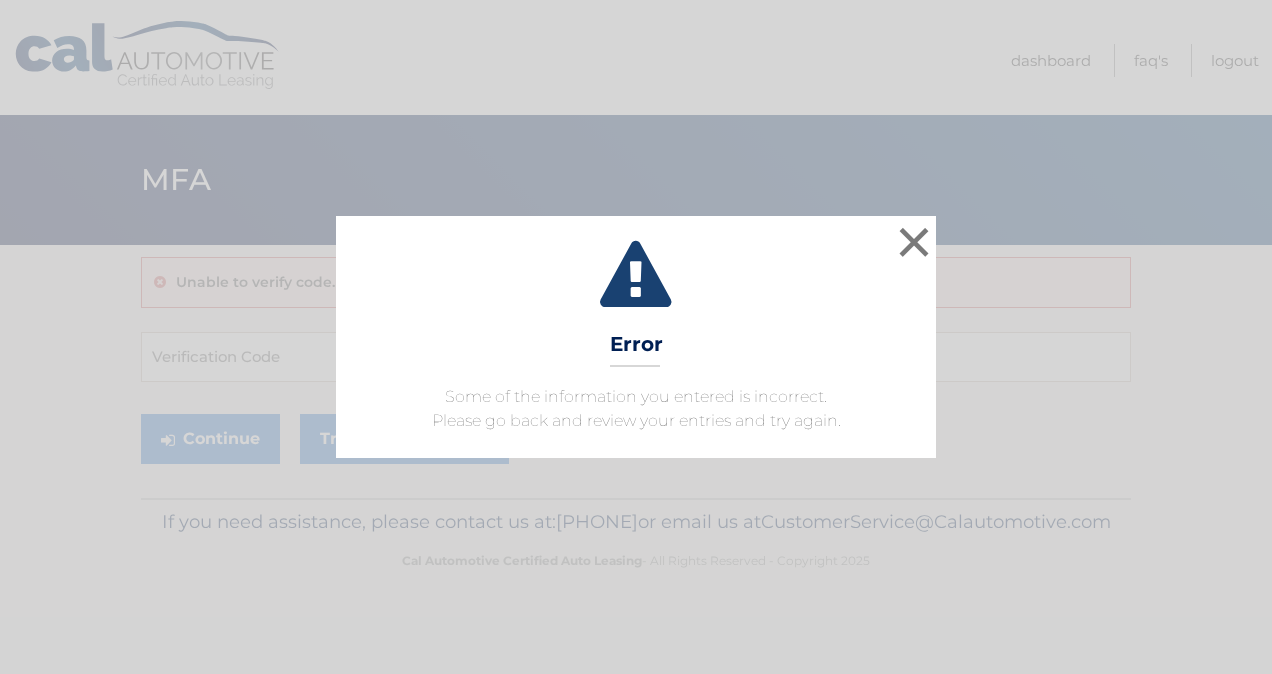 scroll, scrollTop: 0, scrollLeft: 0, axis: both 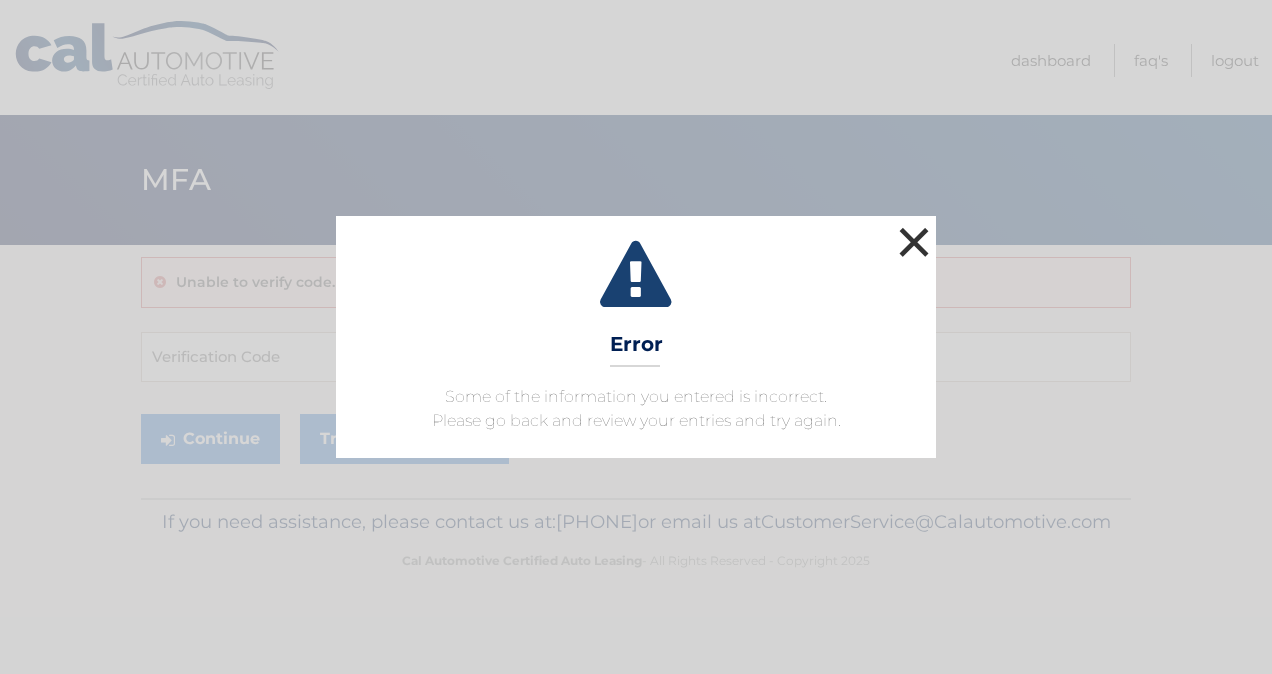 click on "×" at bounding box center [914, 242] 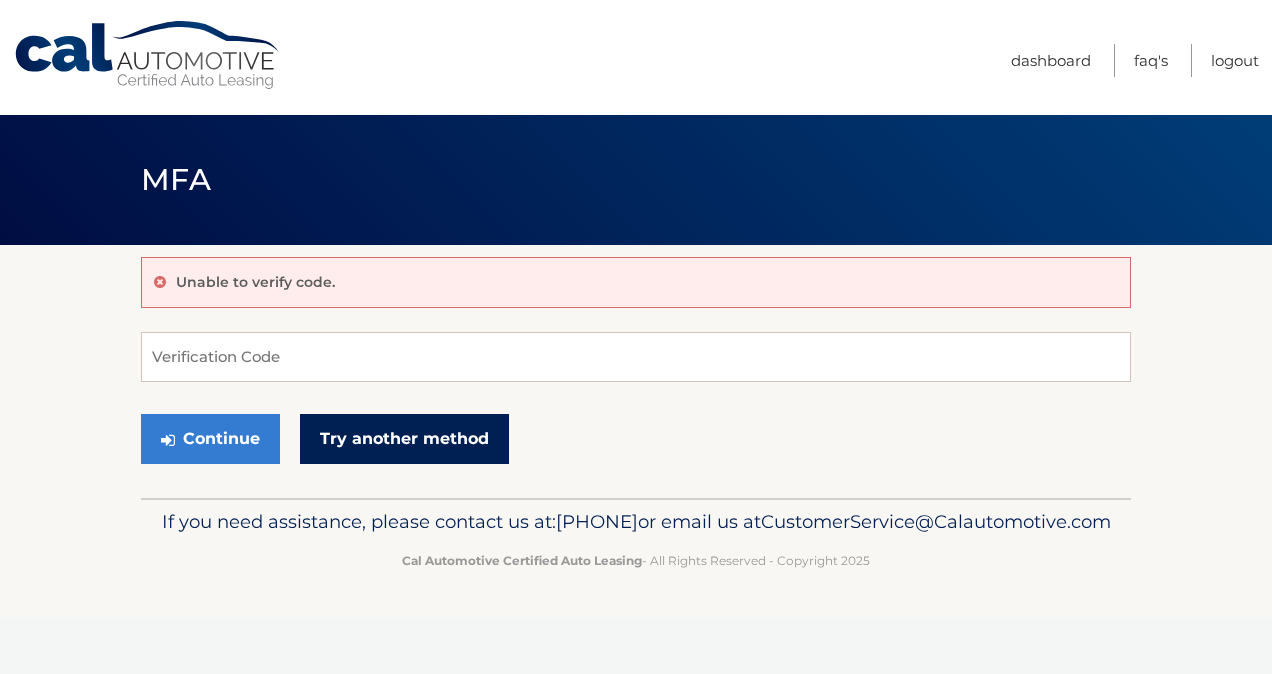 click on "Try another method" at bounding box center [404, 439] 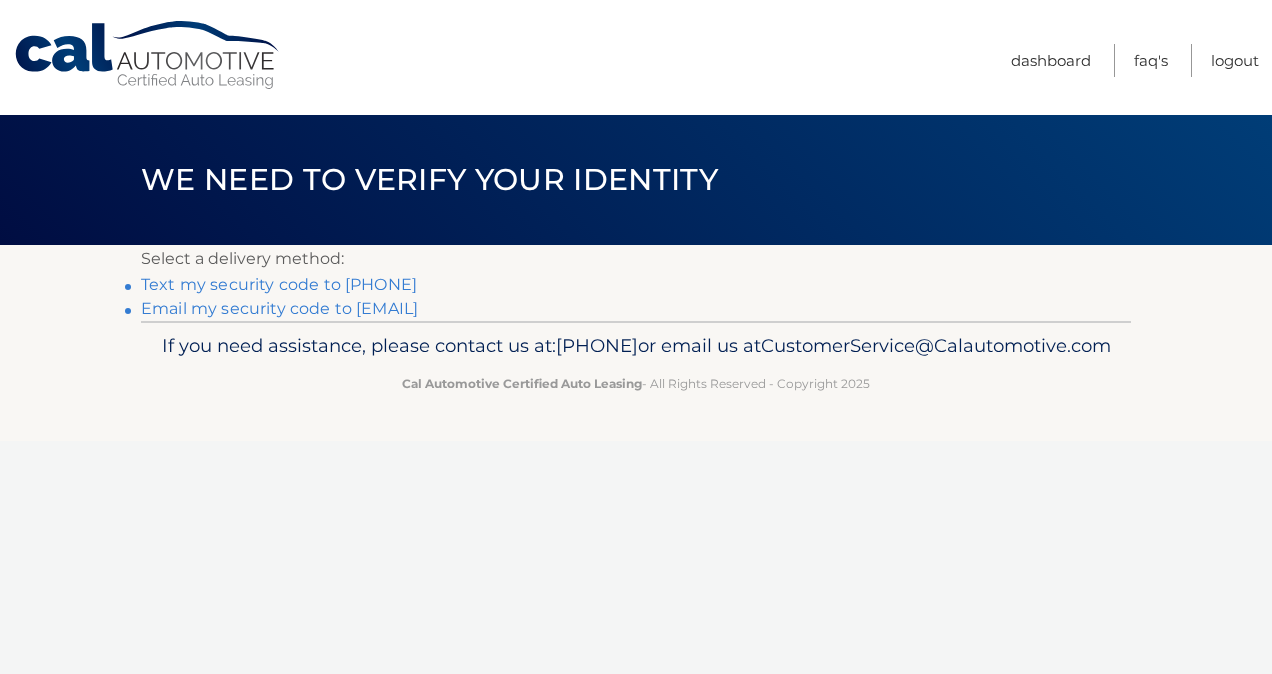 scroll, scrollTop: 0, scrollLeft: 0, axis: both 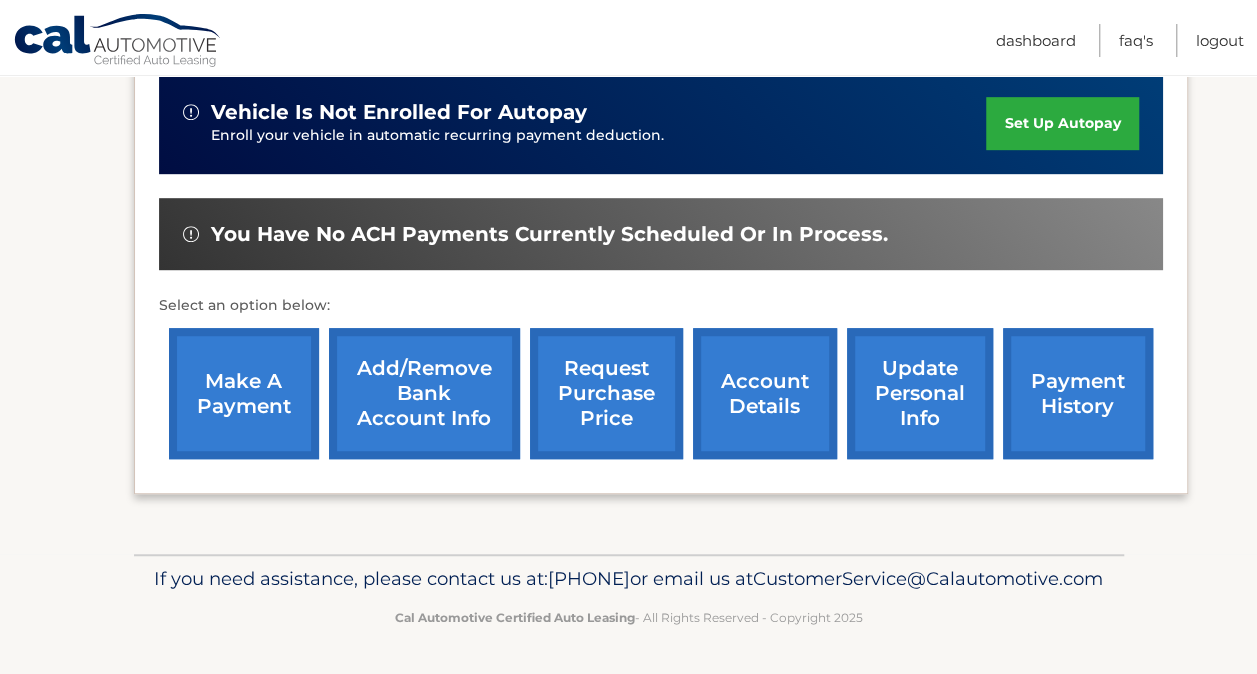 click on "make a payment" at bounding box center (244, 393) 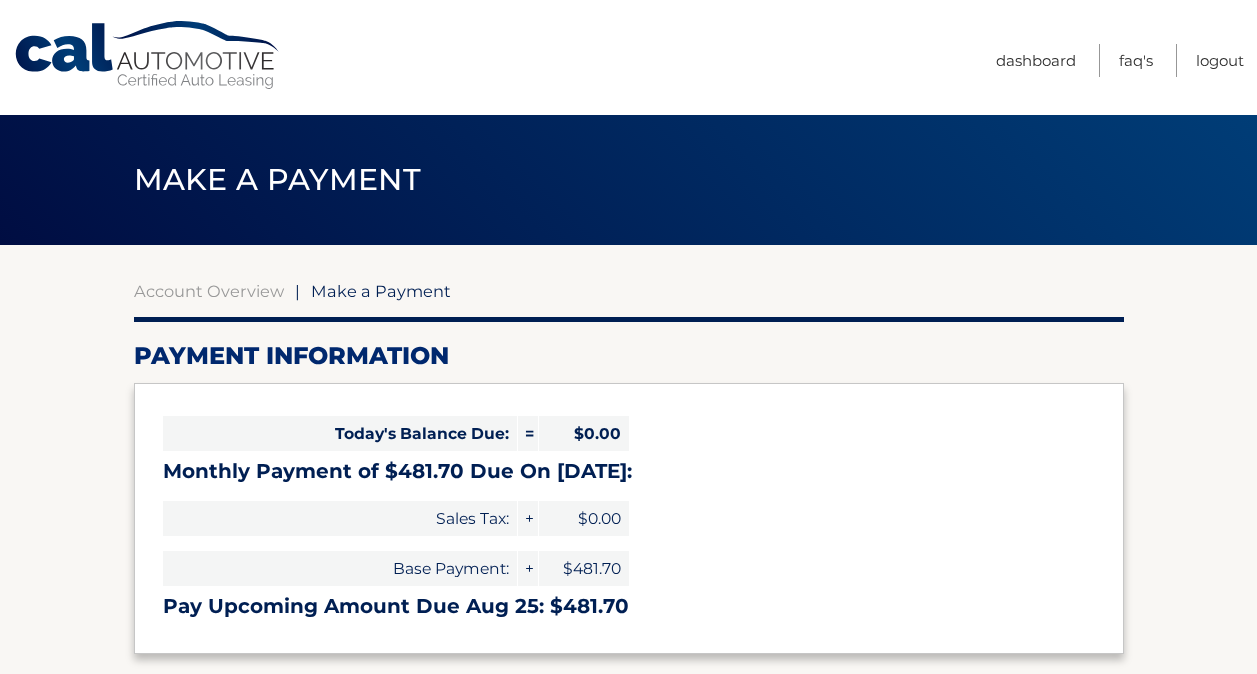 scroll, scrollTop: 0, scrollLeft: 0, axis: both 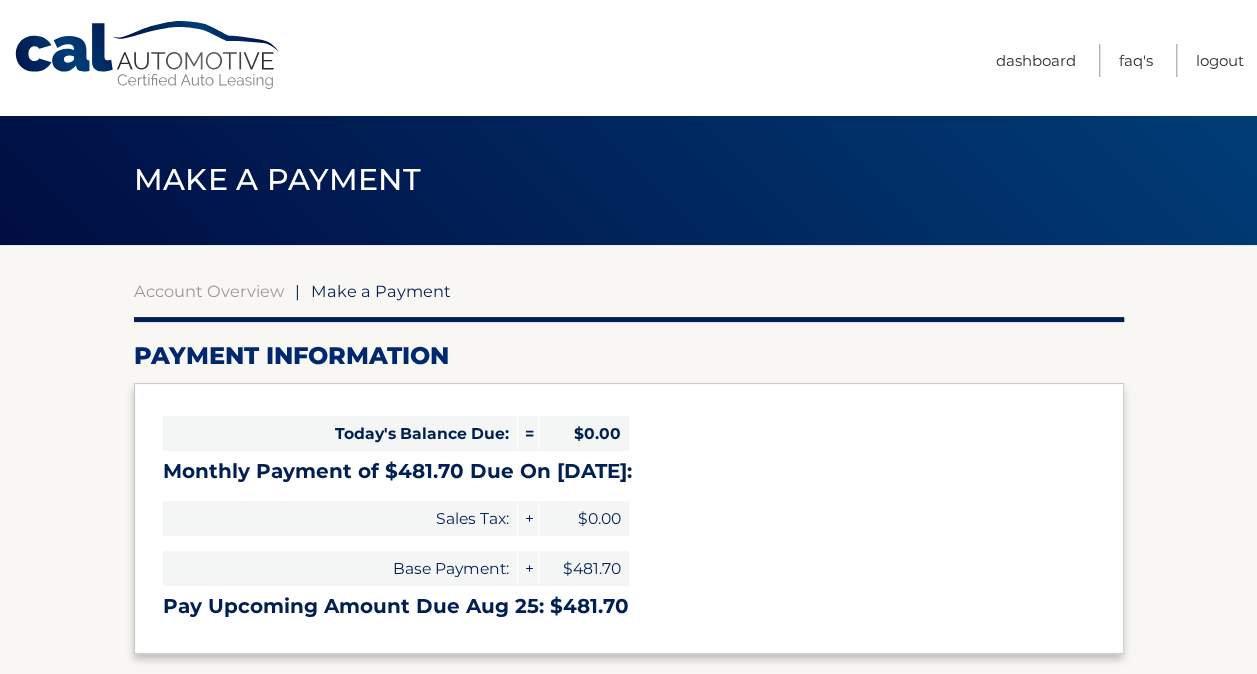 select on "[ACCOUNT_ID]" 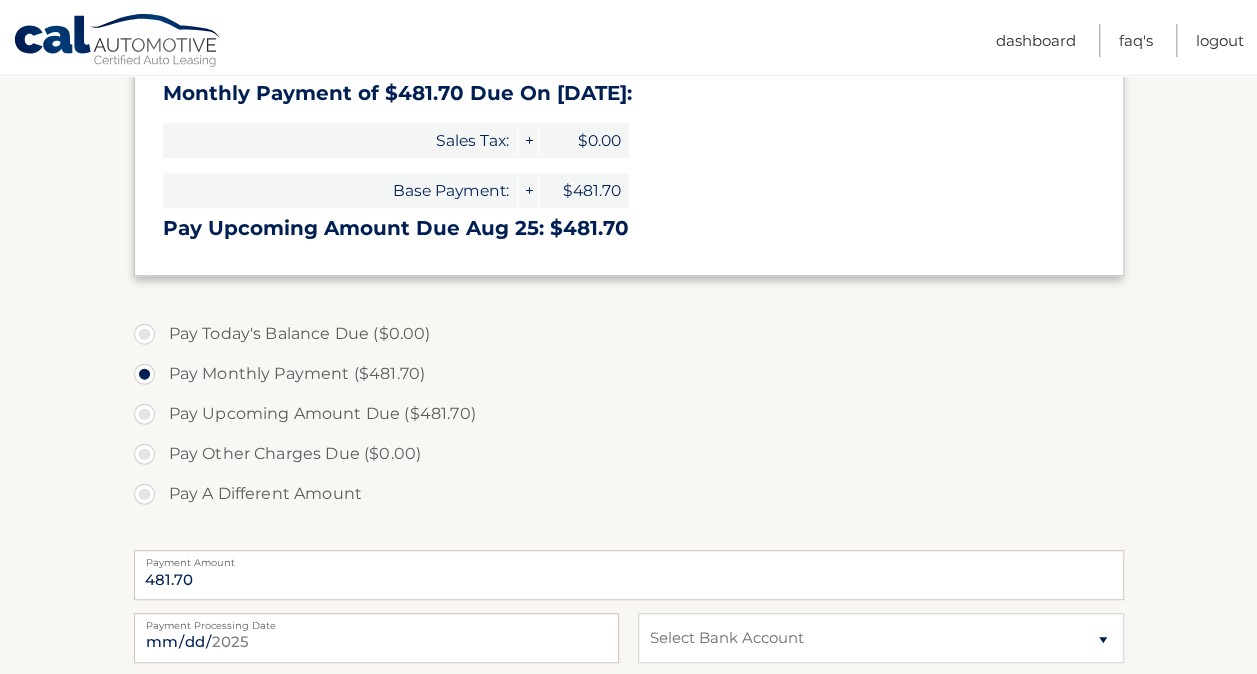 scroll, scrollTop: 400, scrollLeft: 0, axis: vertical 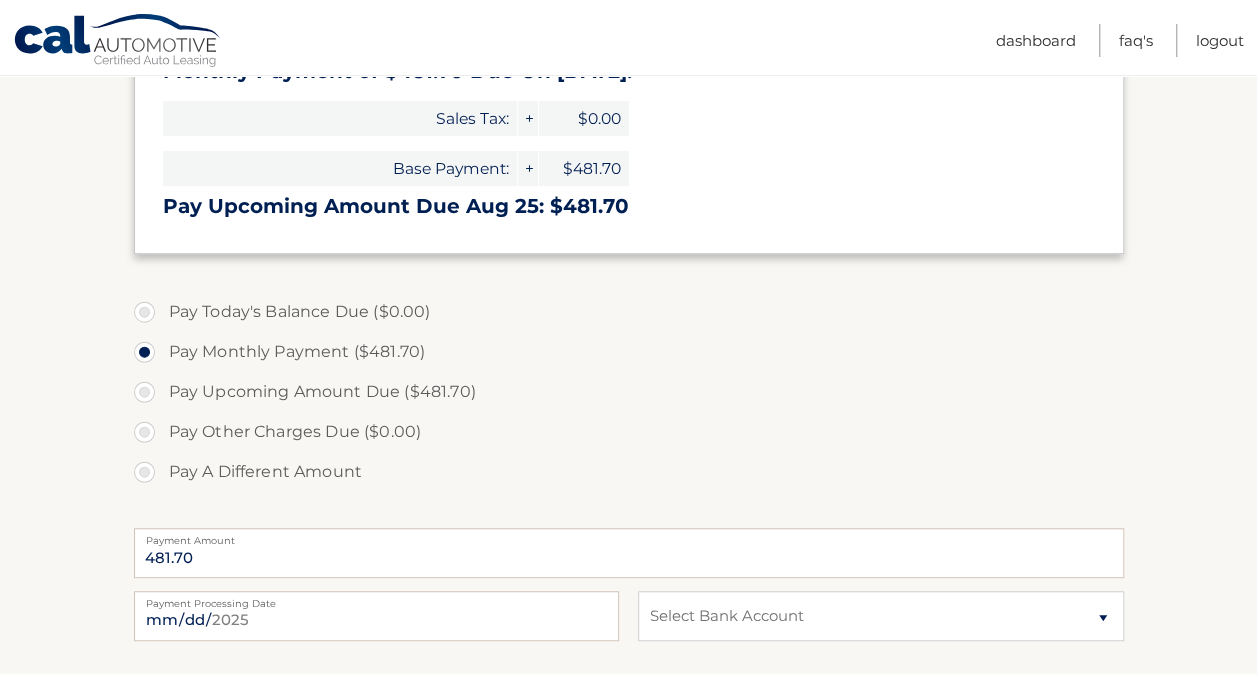 click on "Pay A Different Amount" at bounding box center (629, 472) 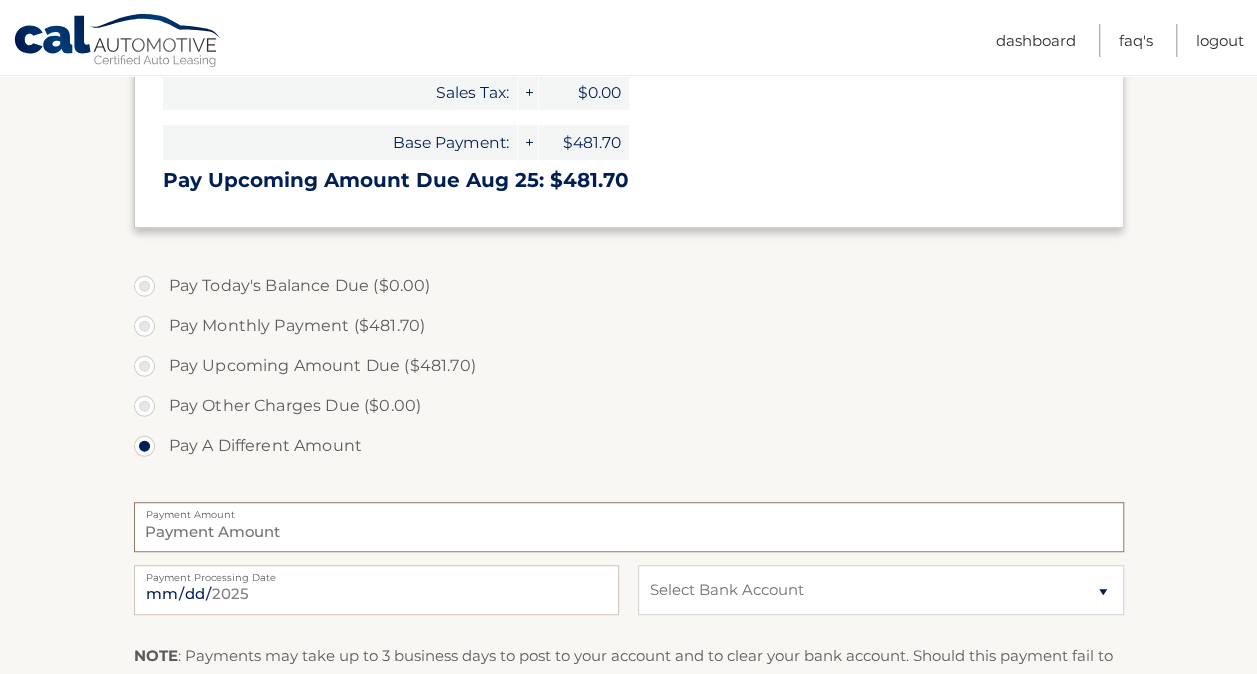 scroll, scrollTop: 500, scrollLeft: 0, axis: vertical 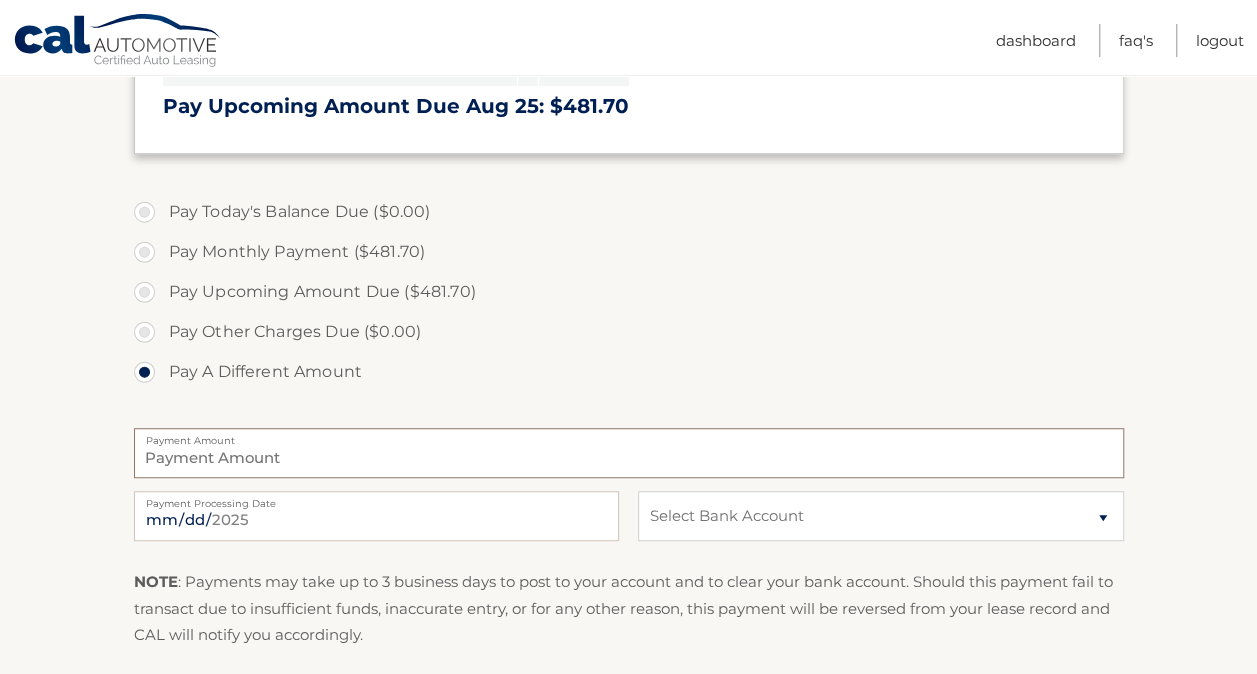 click on "Payment Amount" at bounding box center [629, 453] 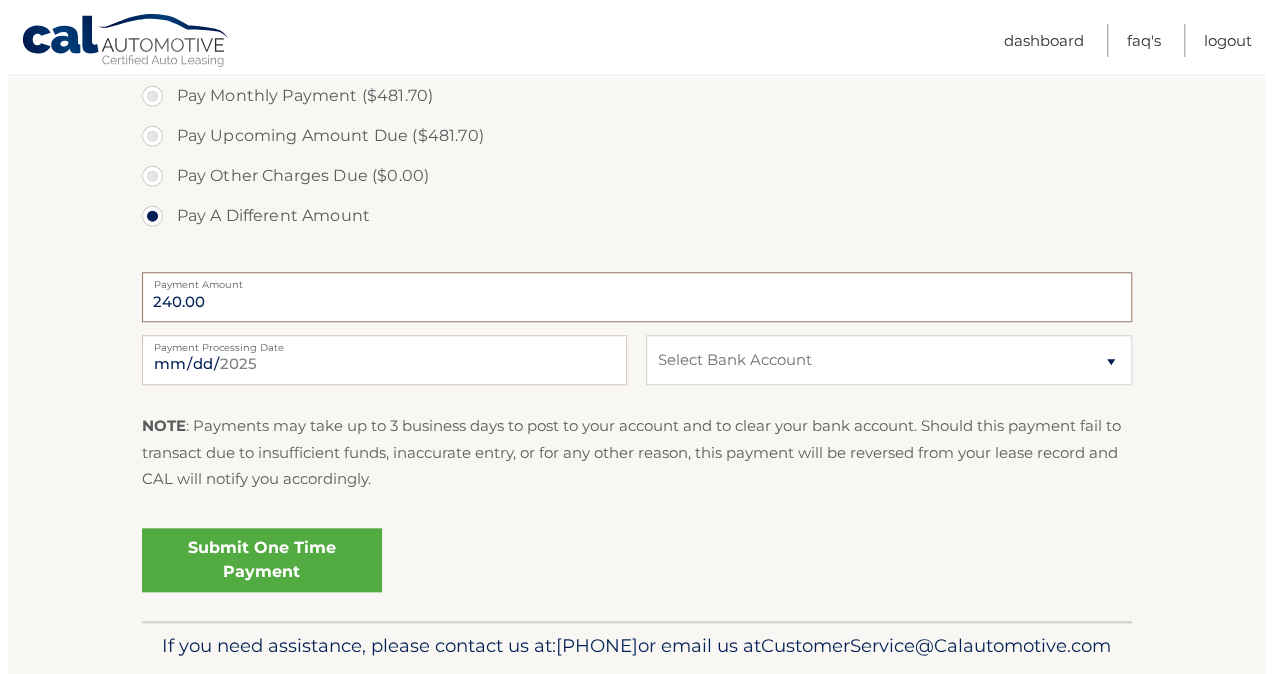 scroll, scrollTop: 754, scrollLeft: 0, axis: vertical 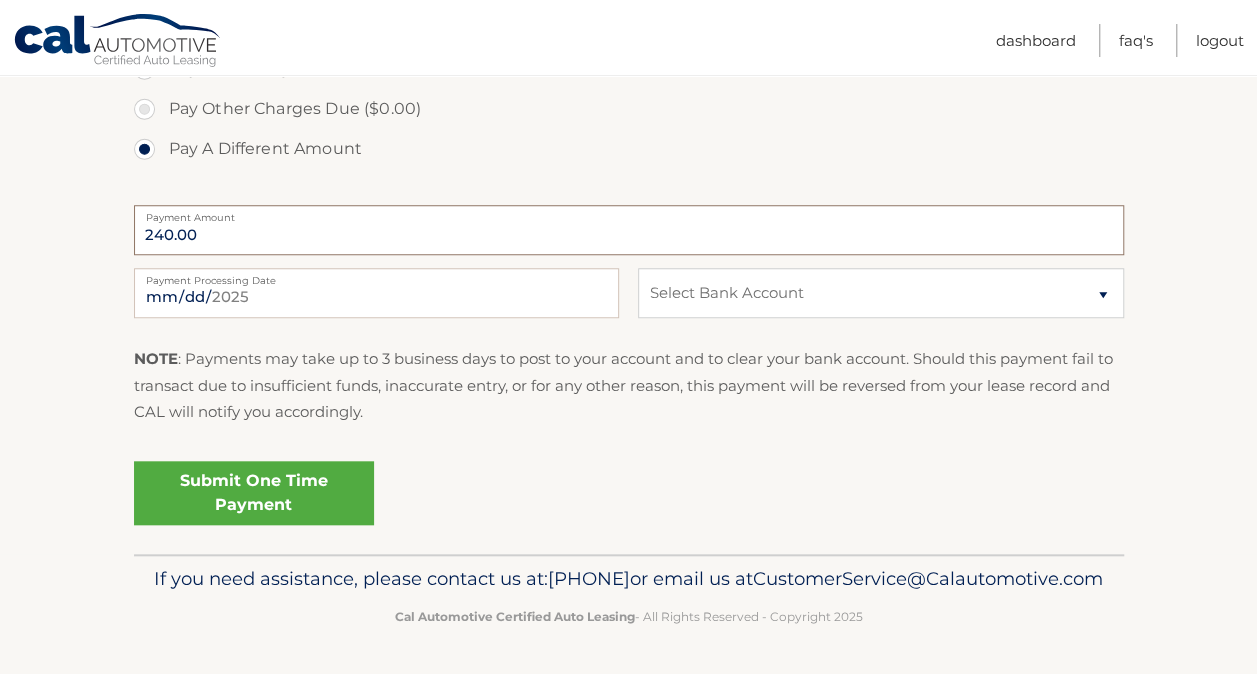 type on "240.00" 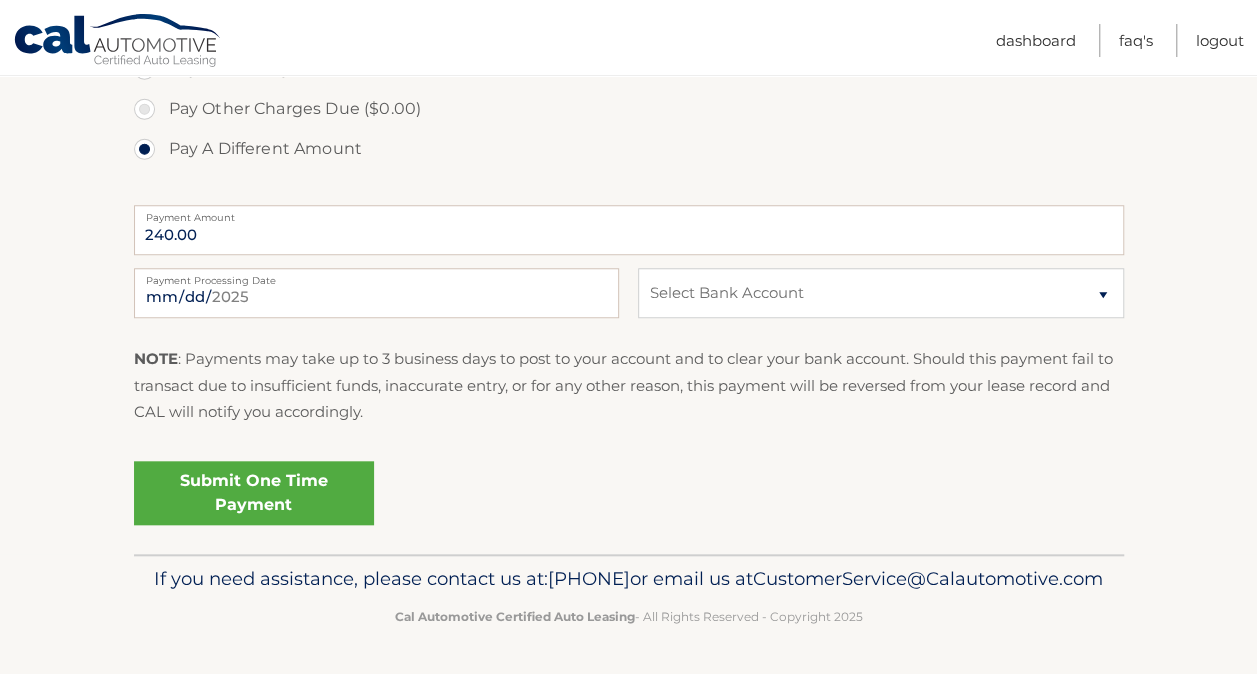click on "Submit One Time Payment" at bounding box center [254, 493] 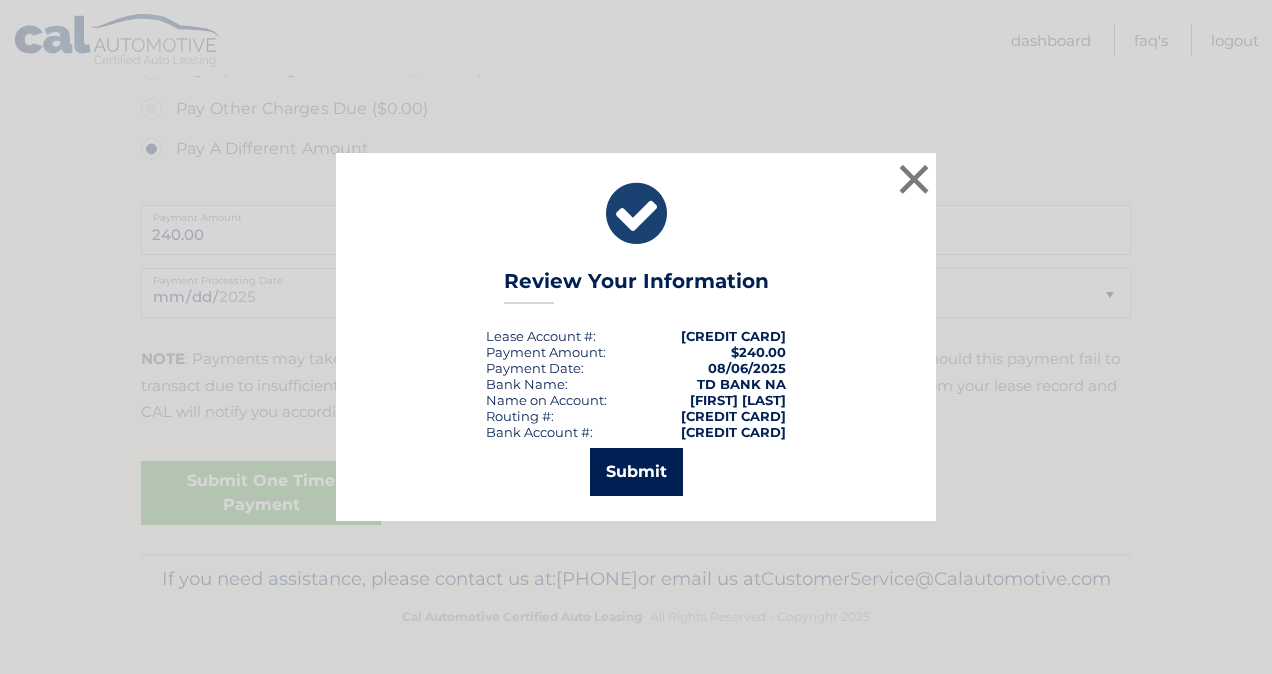 click on "Submit" at bounding box center (636, 472) 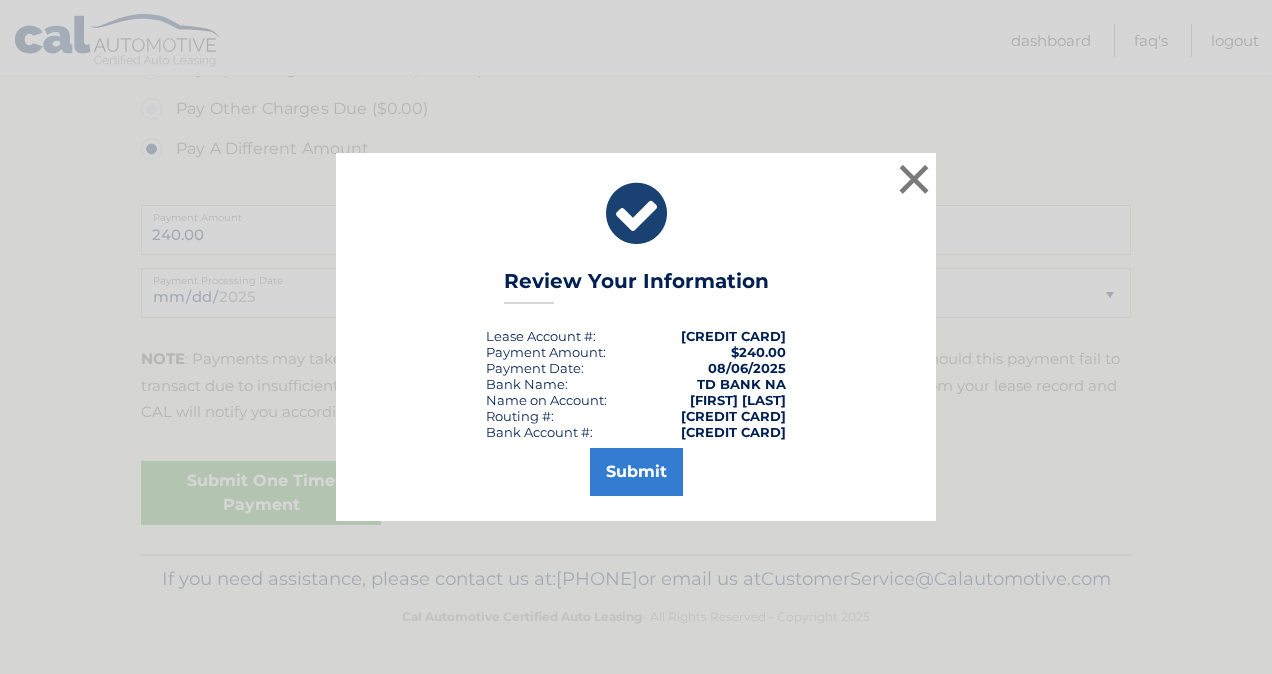 scroll, scrollTop: 682, scrollLeft: 0, axis: vertical 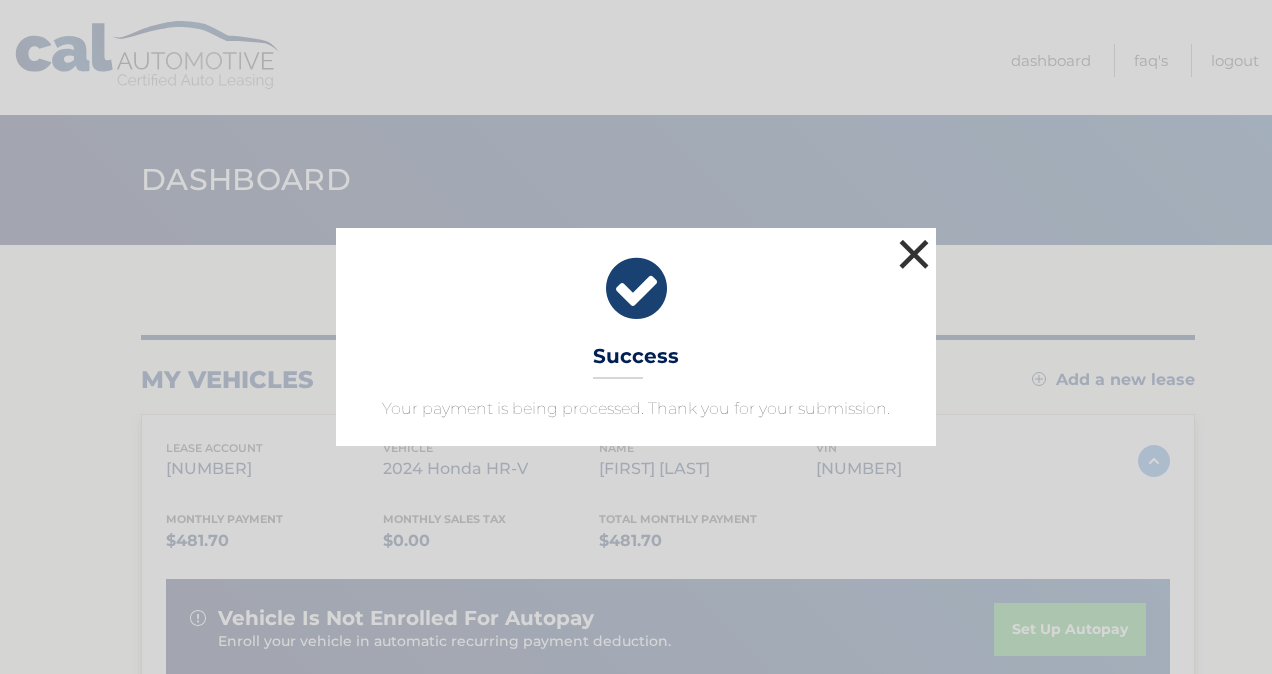 click on "×" at bounding box center [914, 254] 